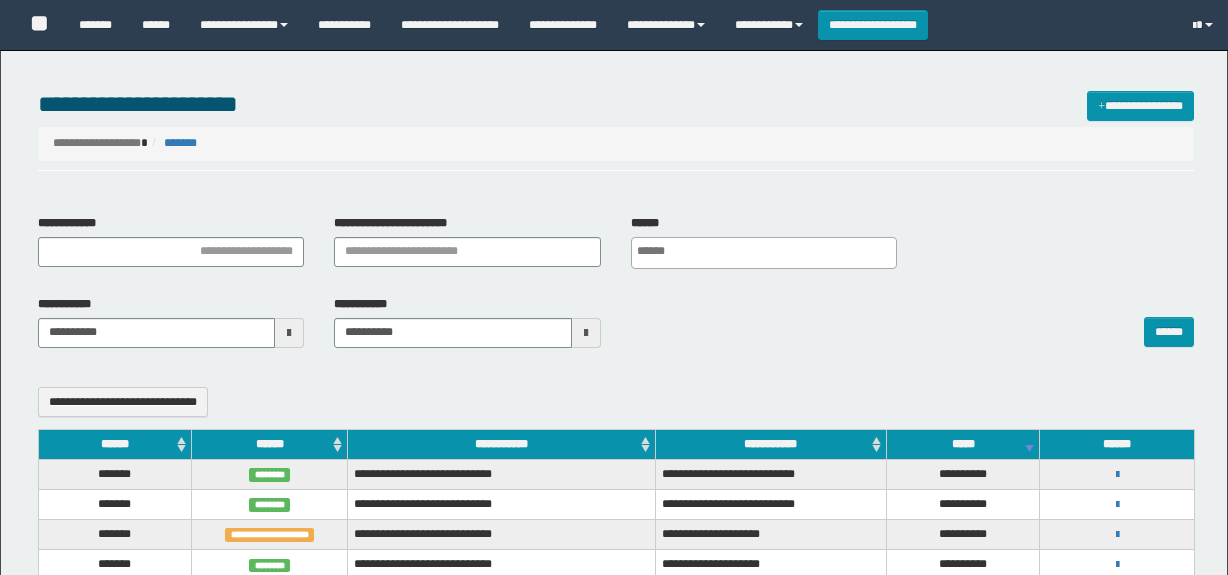 select 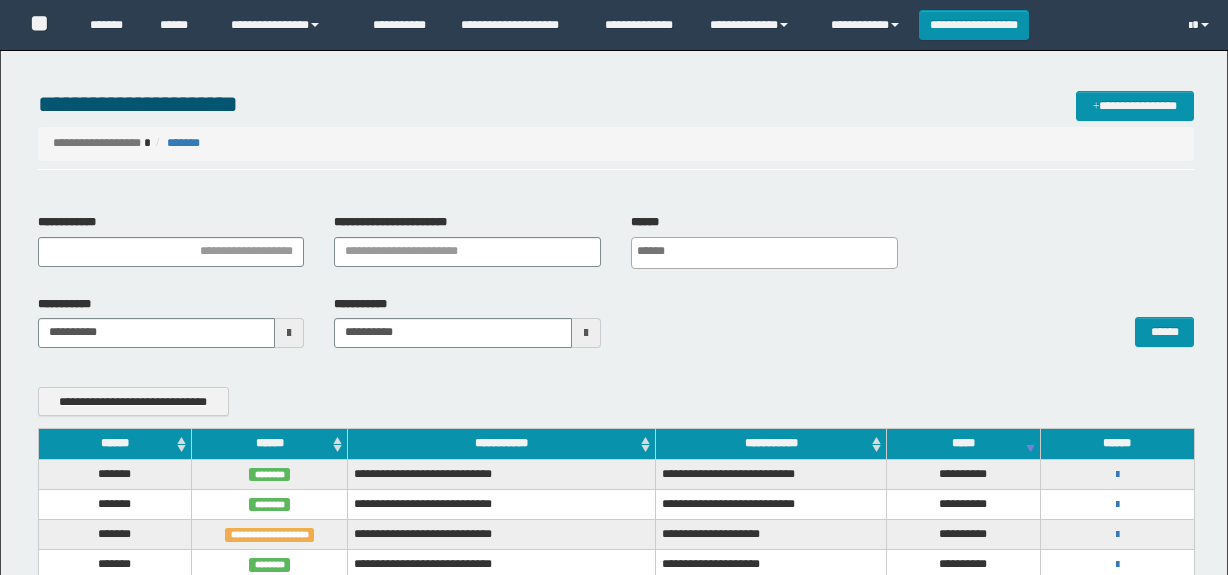 scroll, scrollTop: 0, scrollLeft: 0, axis: both 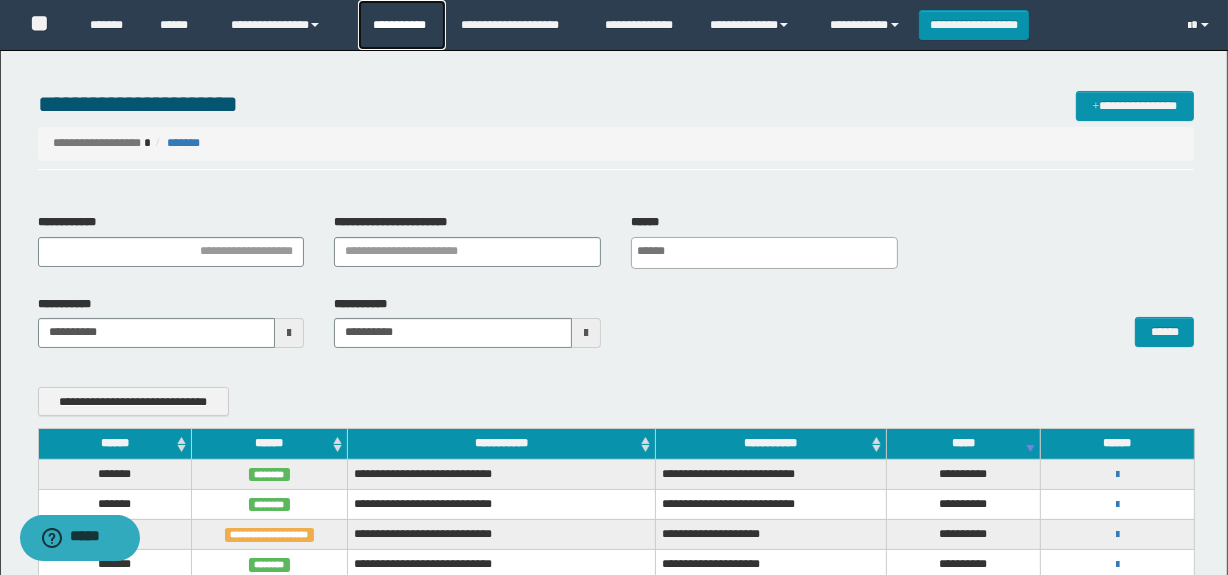 click on "**********" at bounding box center (402, 25) 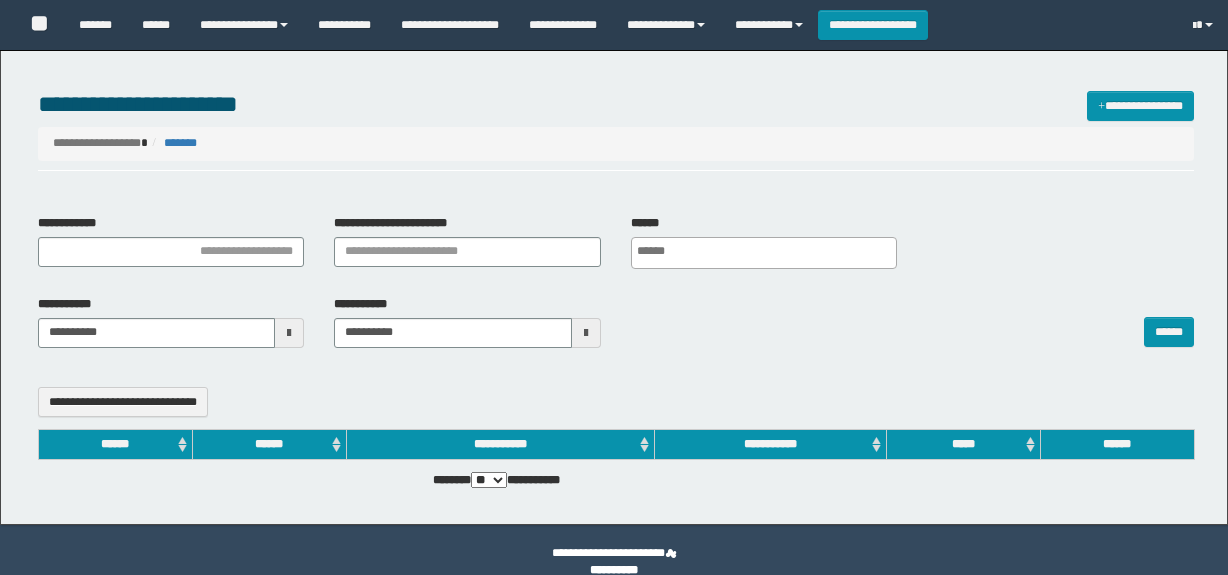 select 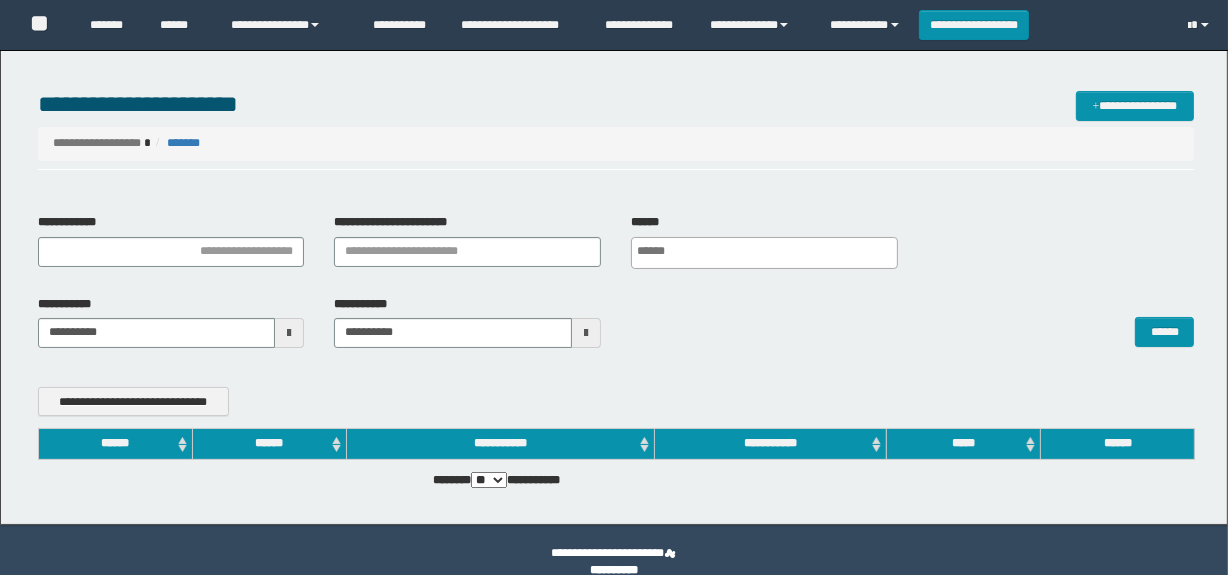 scroll, scrollTop: 0, scrollLeft: 0, axis: both 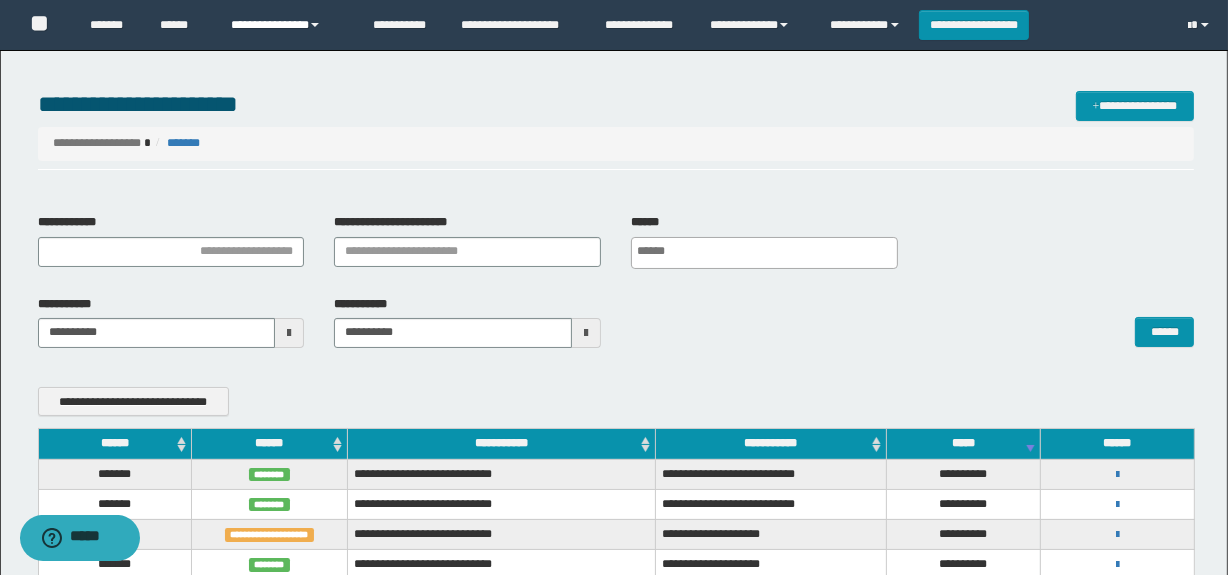 click on "**********" at bounding box center [287, 25] 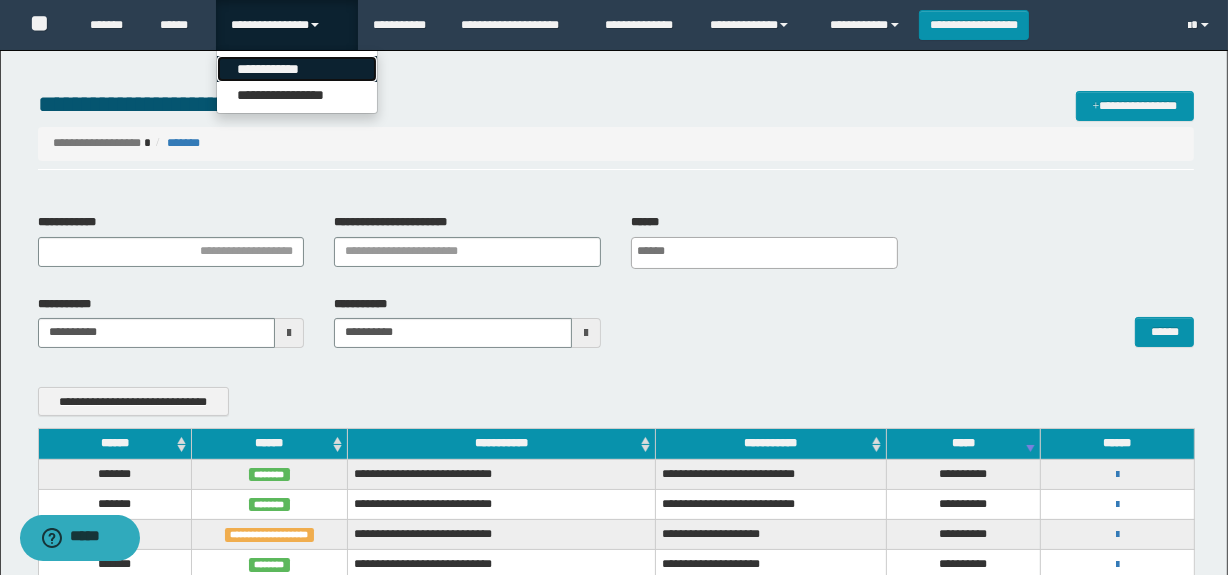 click on "**********" at bounding box center (297, 69) 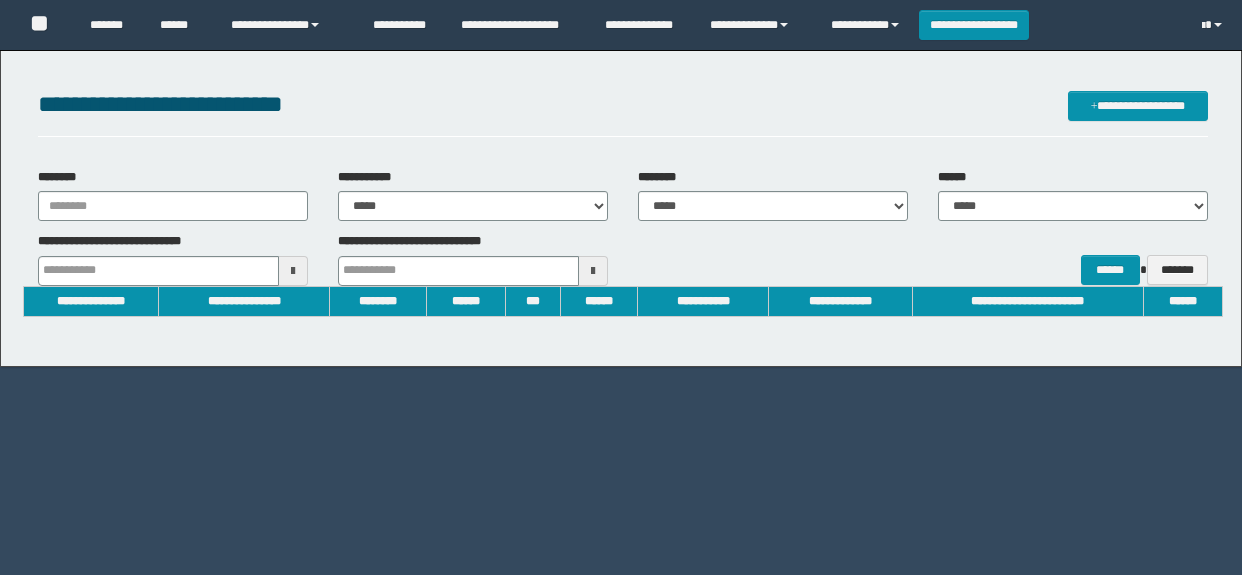 scroll, scrollTop: 0, scrollLeft: 0, axis: both 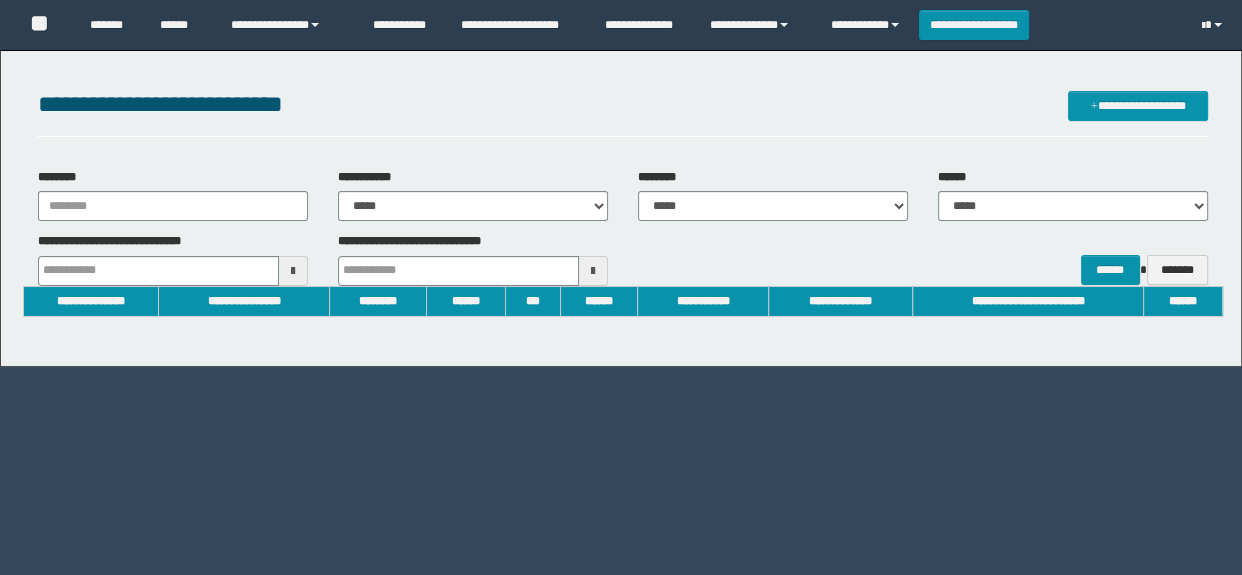 type on "**********" 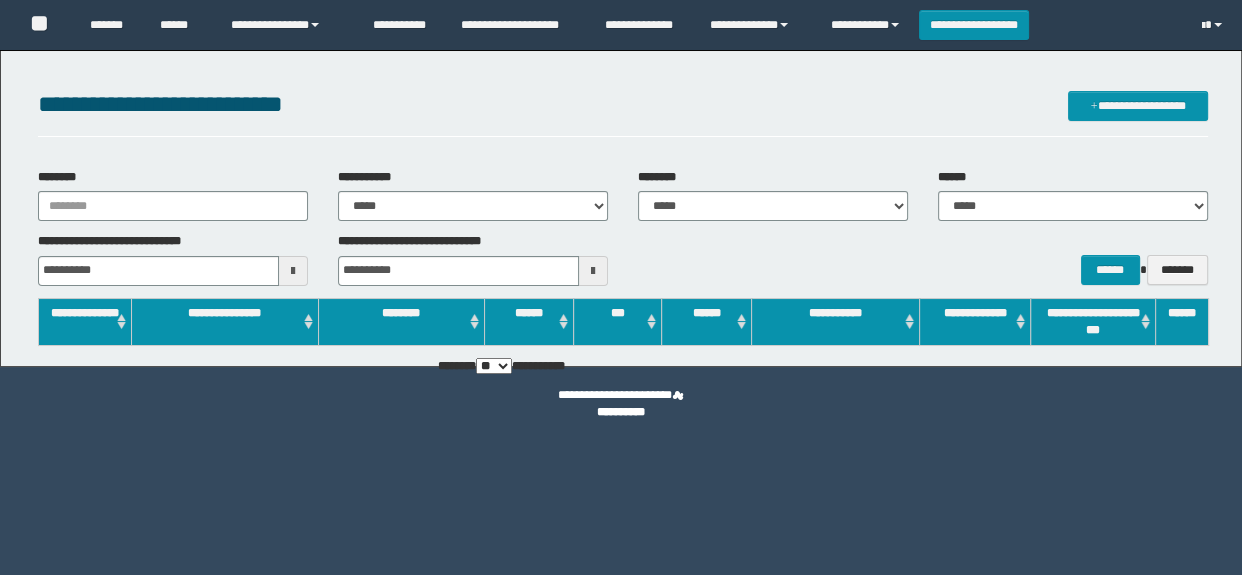 scroll, scrollTop: 0, scrollLeft: 0, axis: both 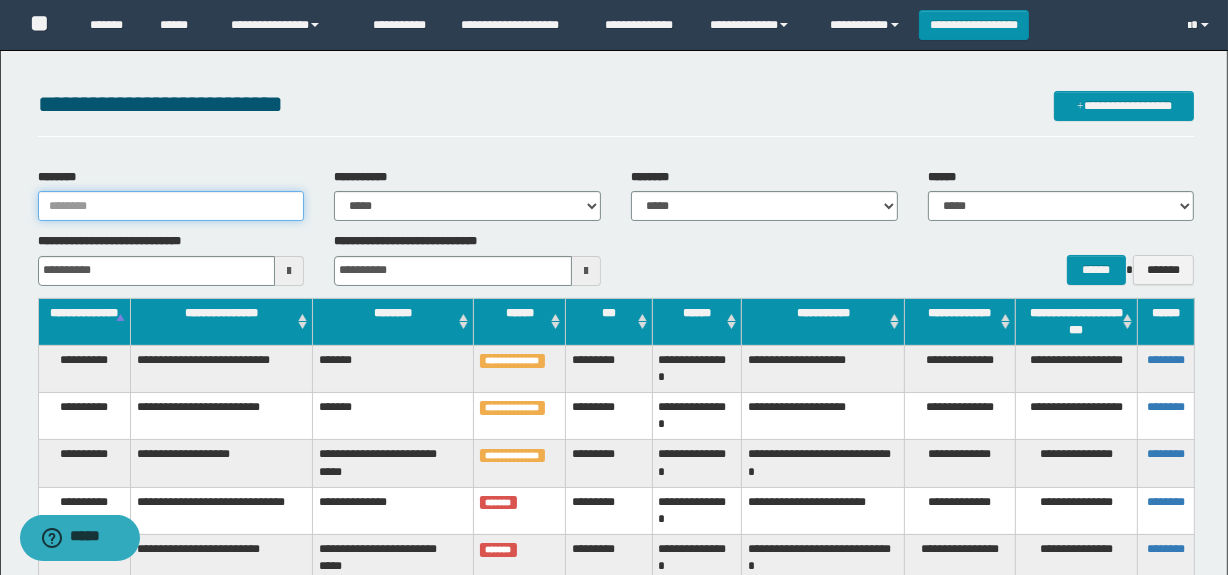 click on "********" at bounding box center [171, 206] 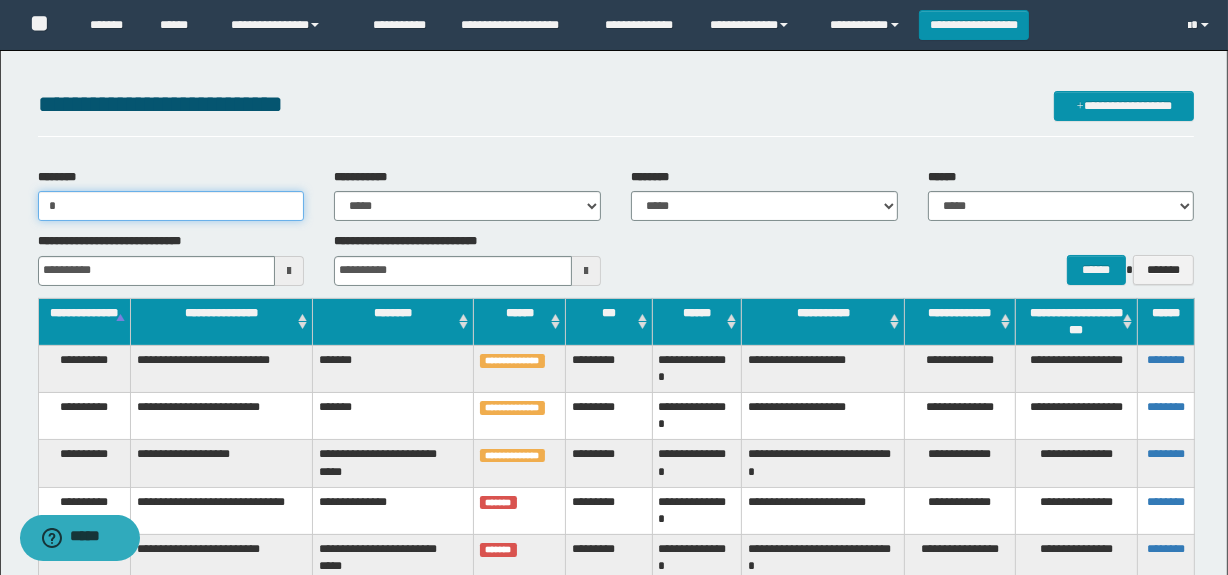 type 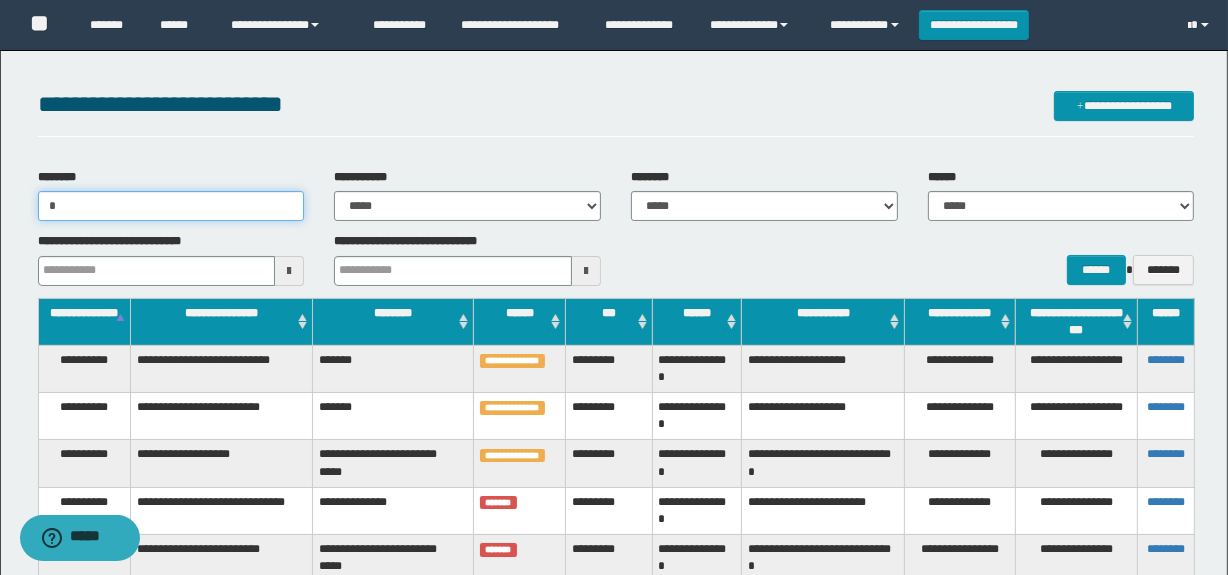 type on "**" 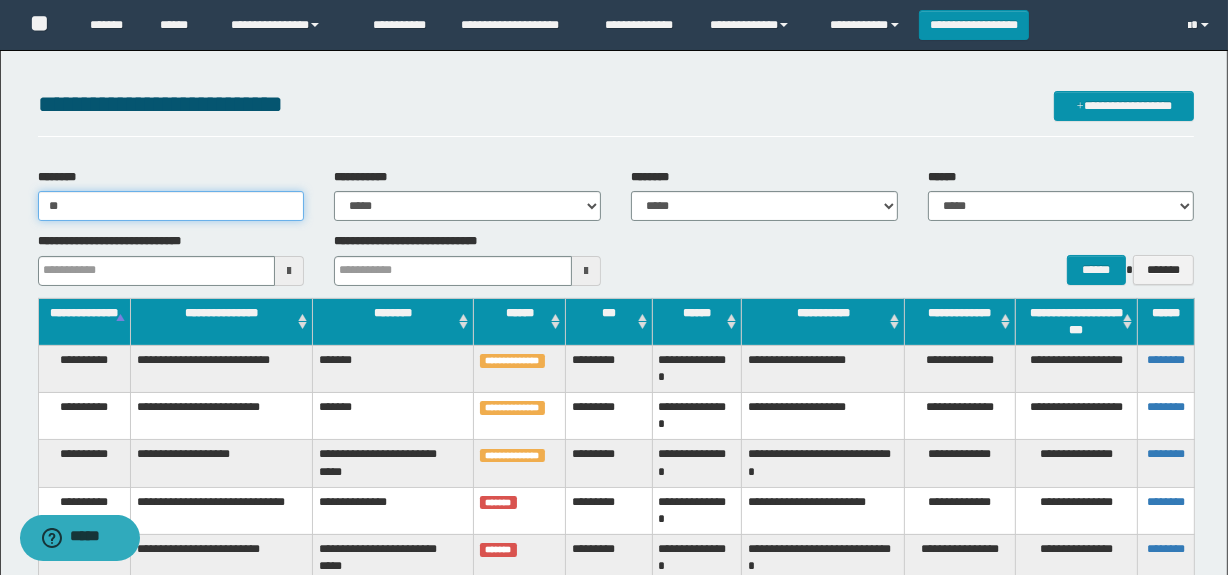 type 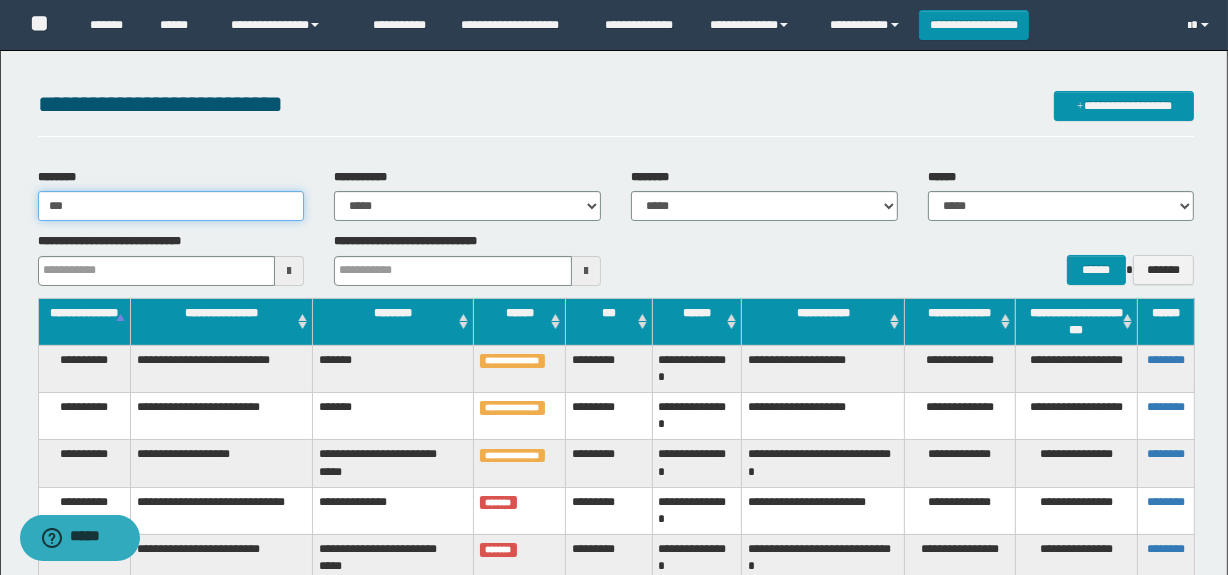 type 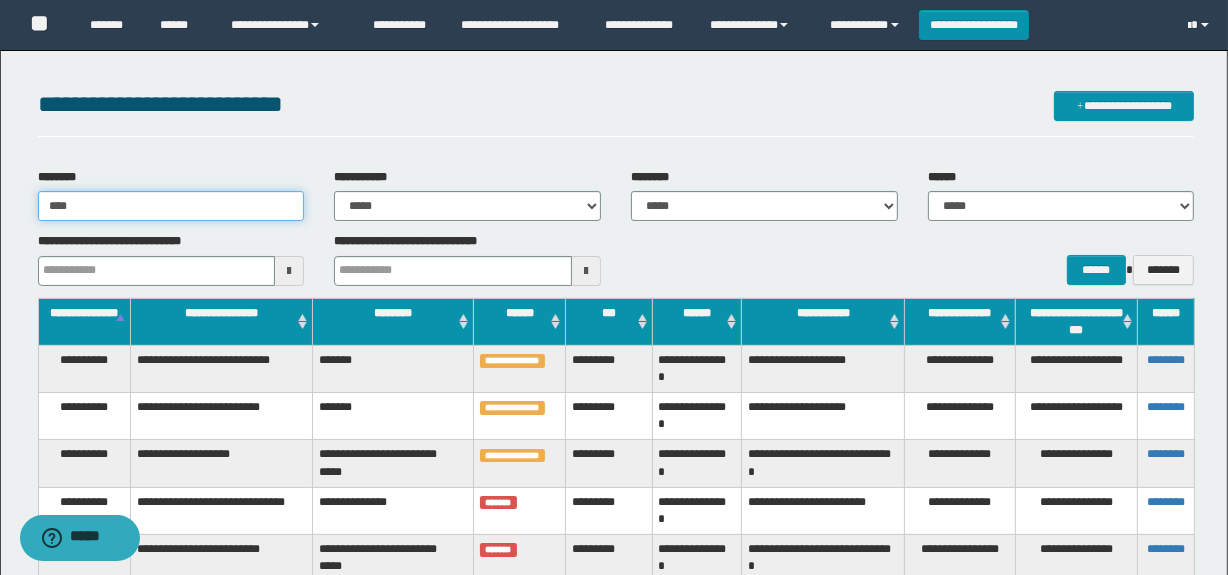 type 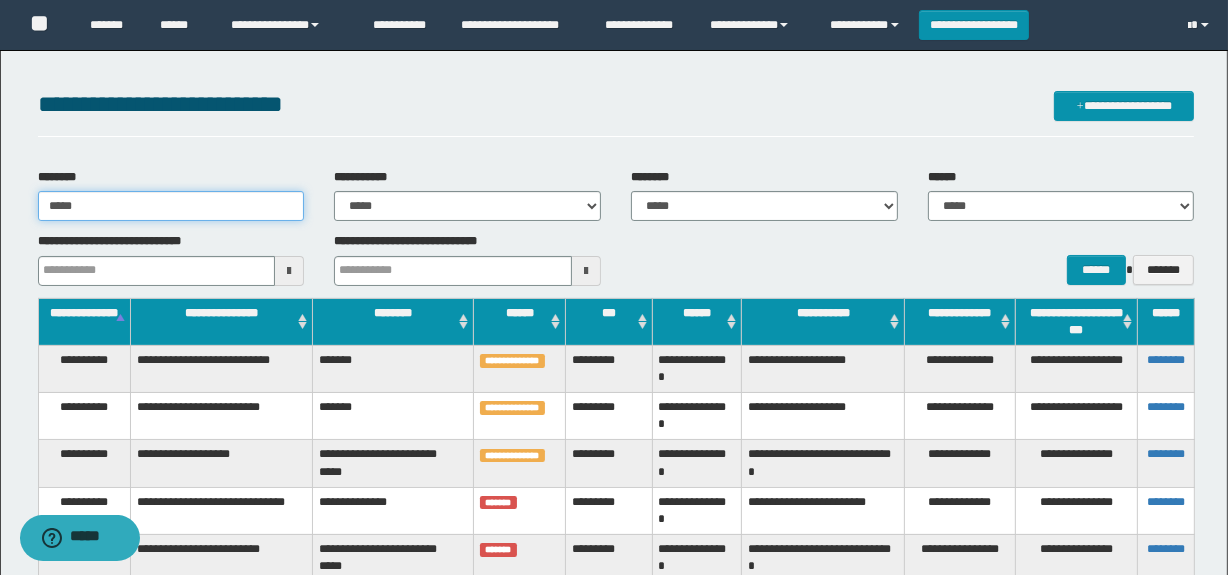 type 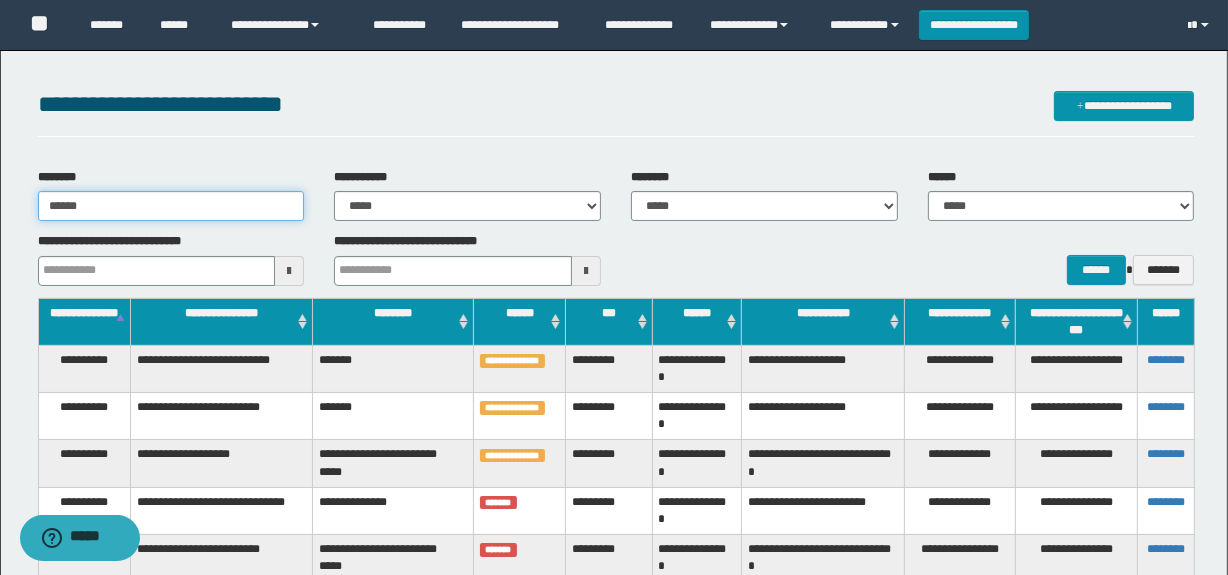 type 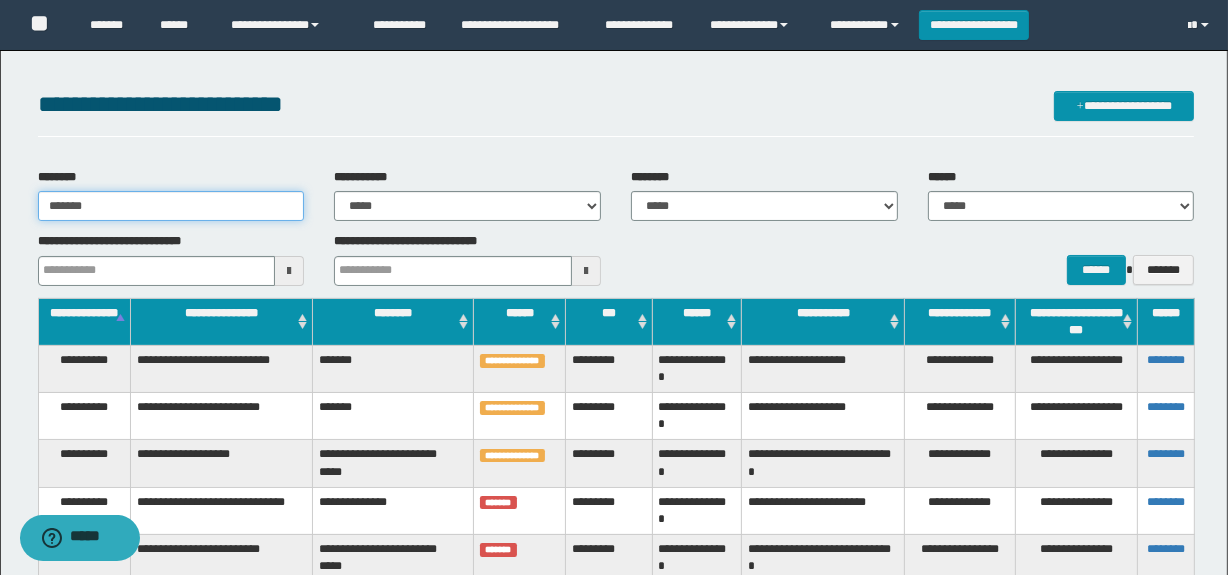 type 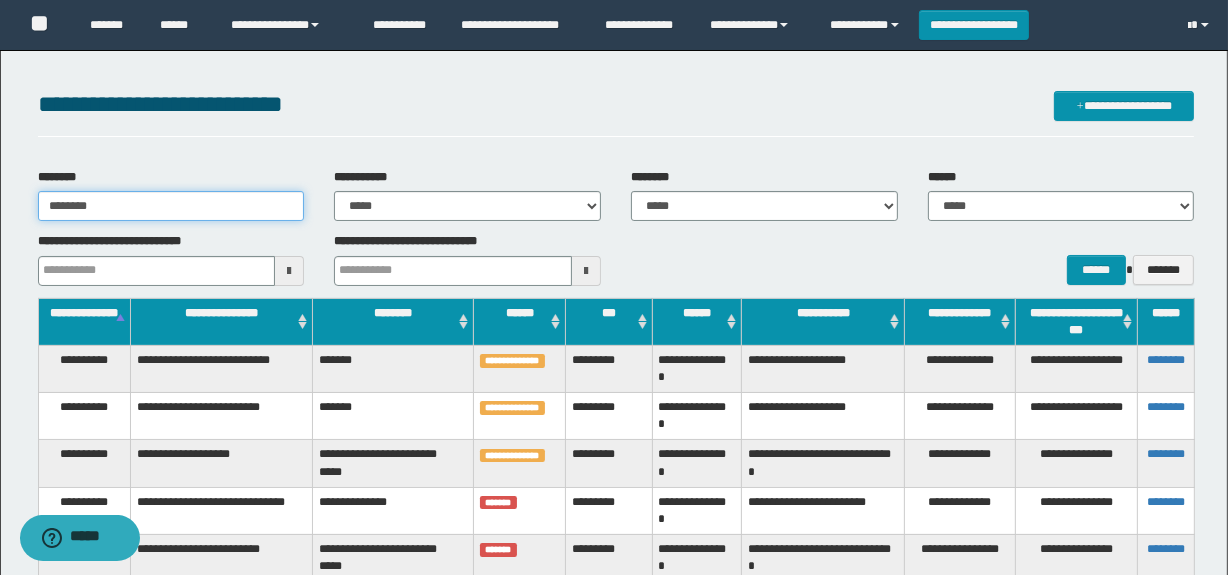 type 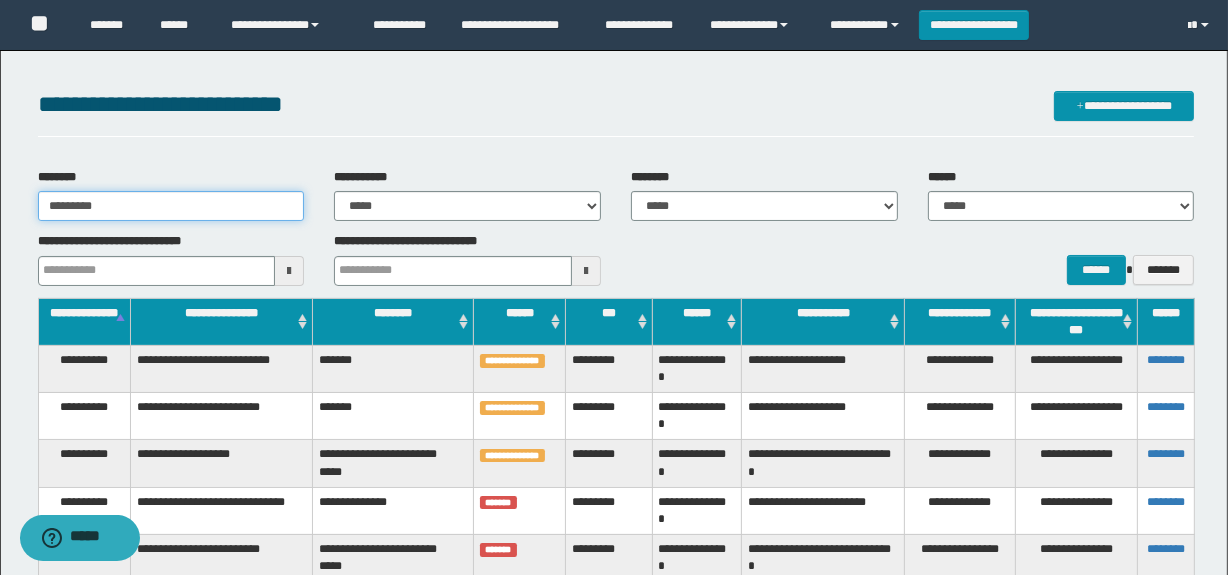 type 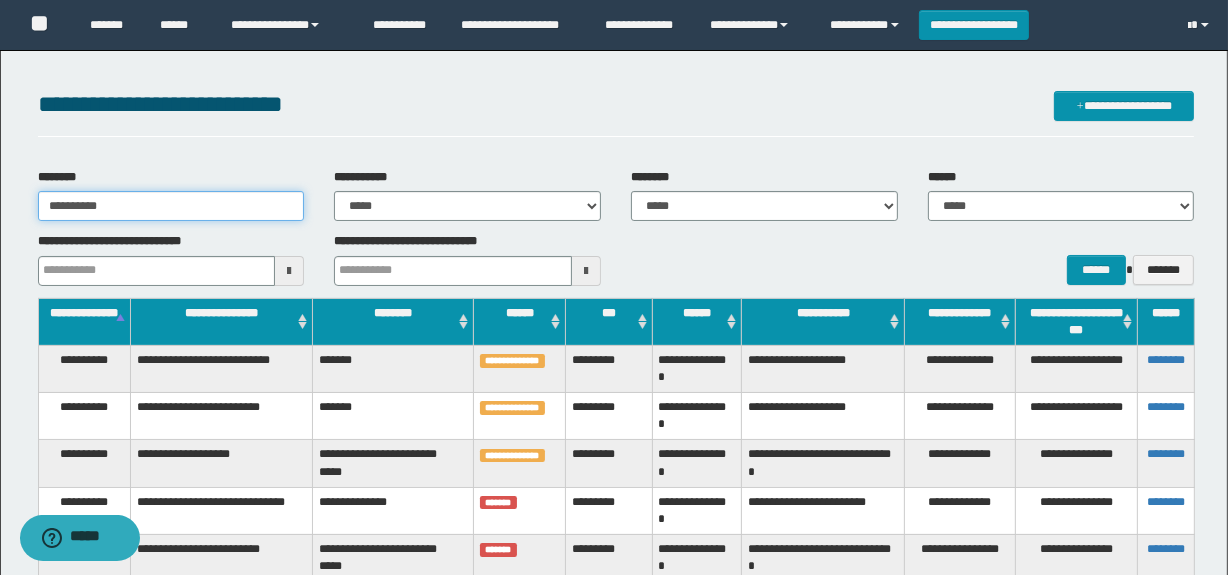 type 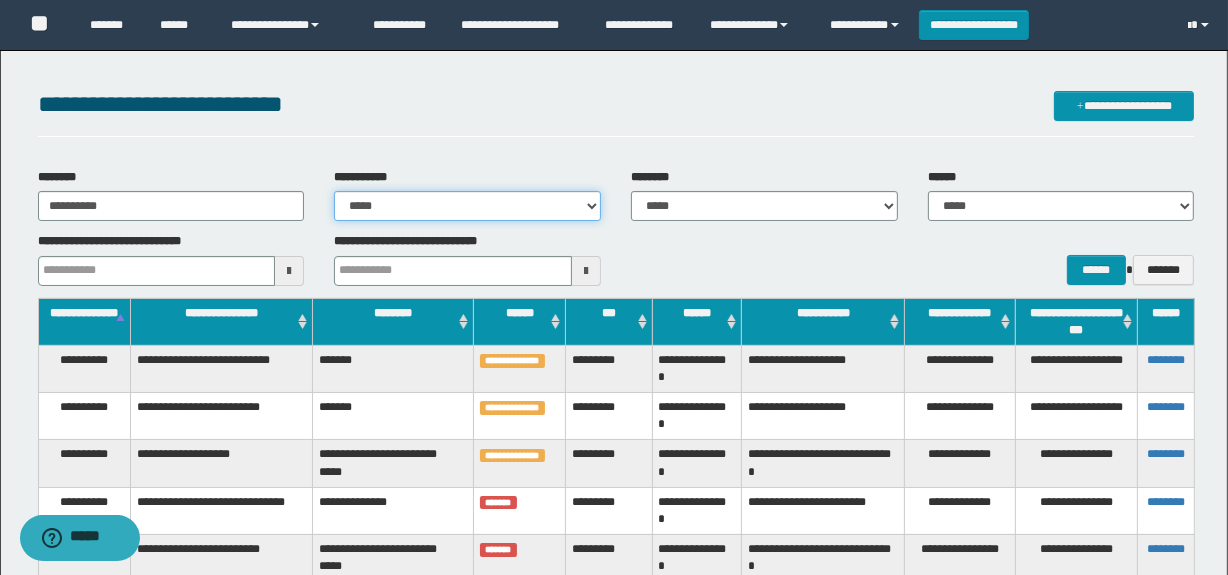 type 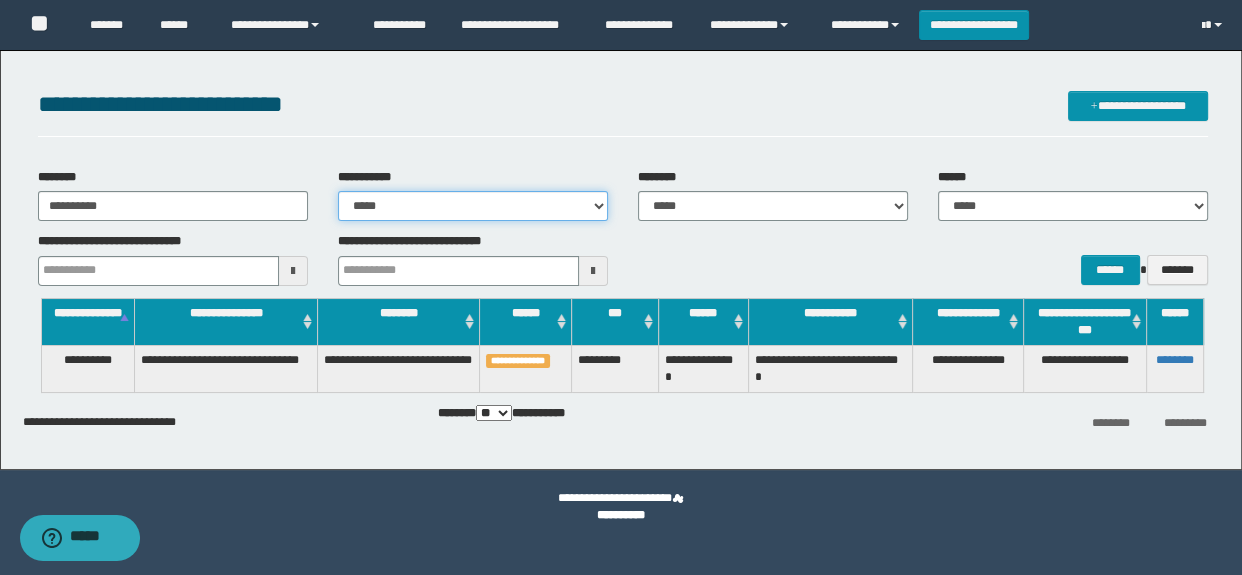 type 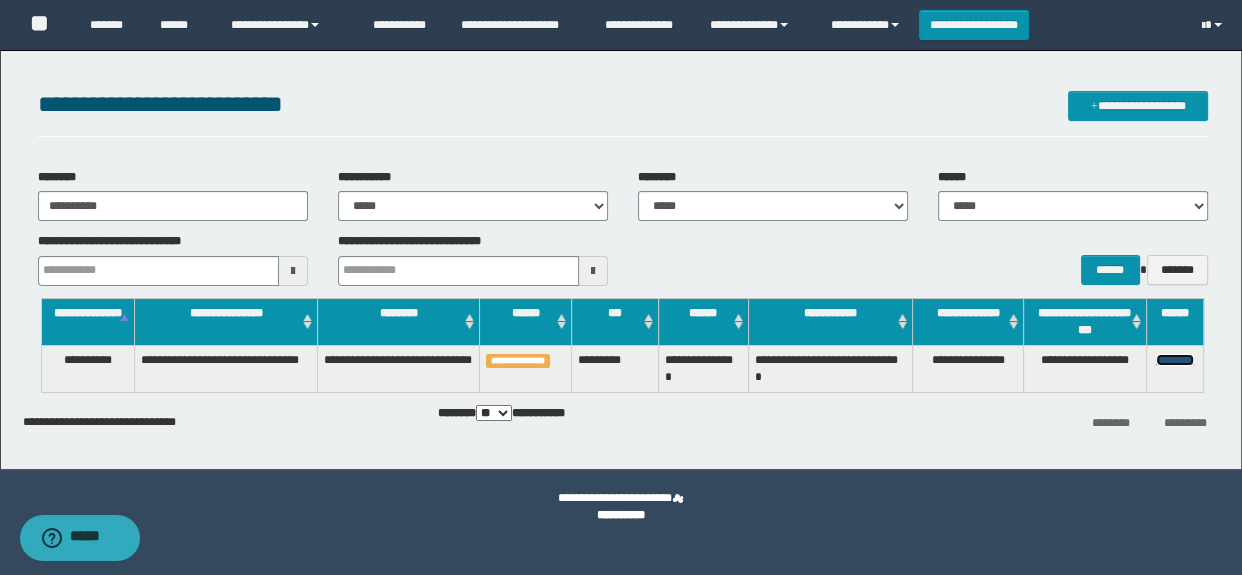 click on "********" at bounding box center (1175, 360) 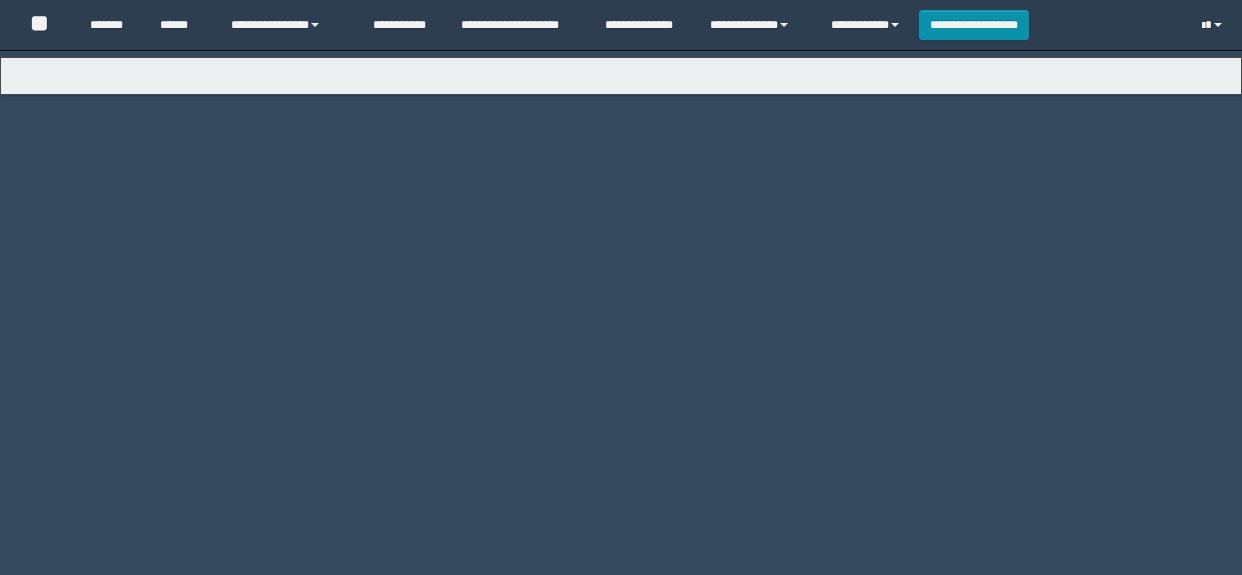 scroll, scrollTop: 0, scrollLeft: 0, axis: both 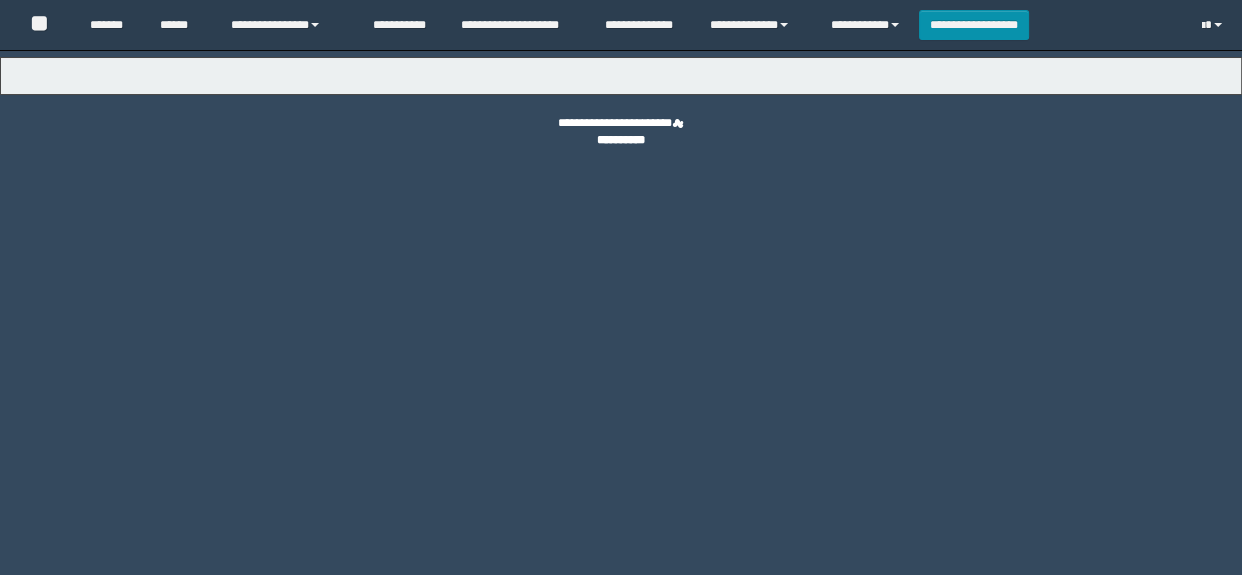 select on "***" 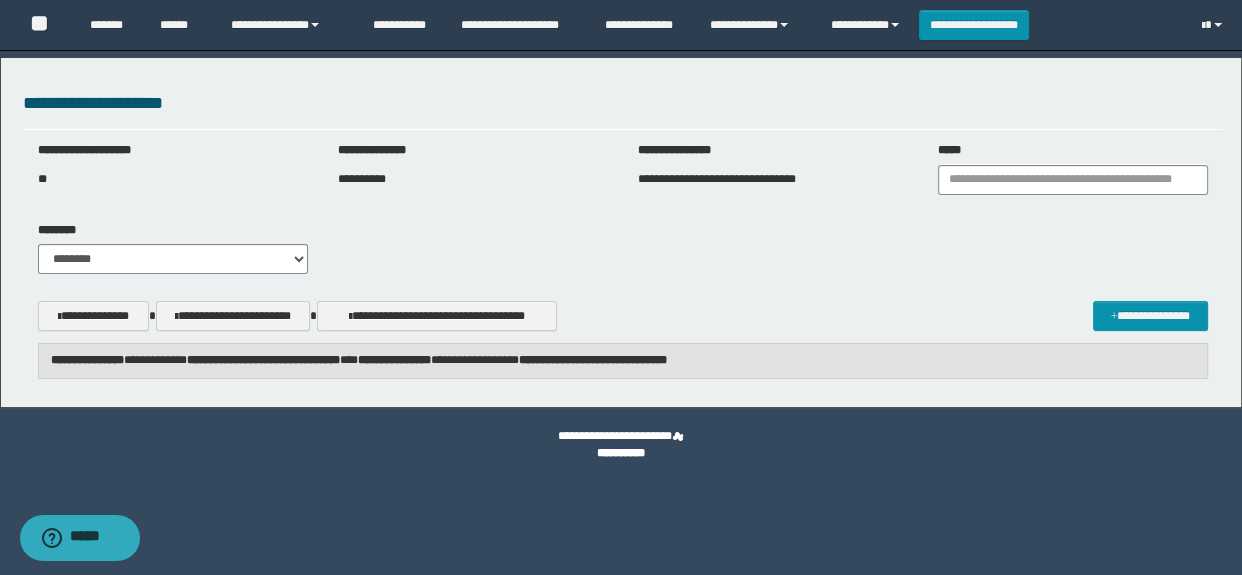 click on "**********" at bounding box center [623, 360] 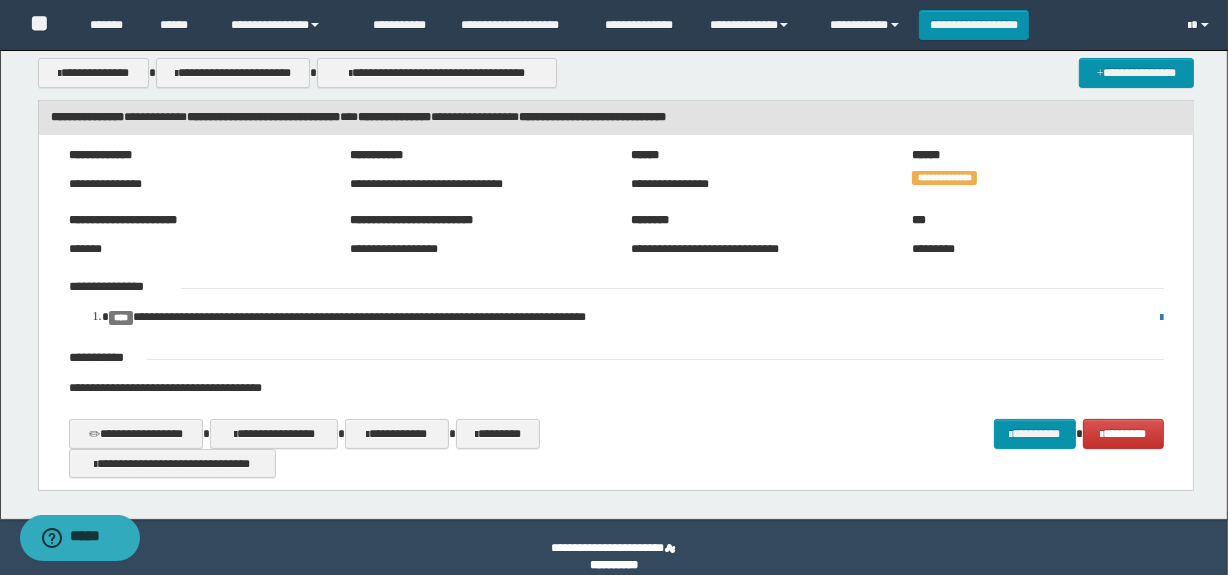 scroll, scrollTop: 261, scrollLeft: 0, axis: vertical 